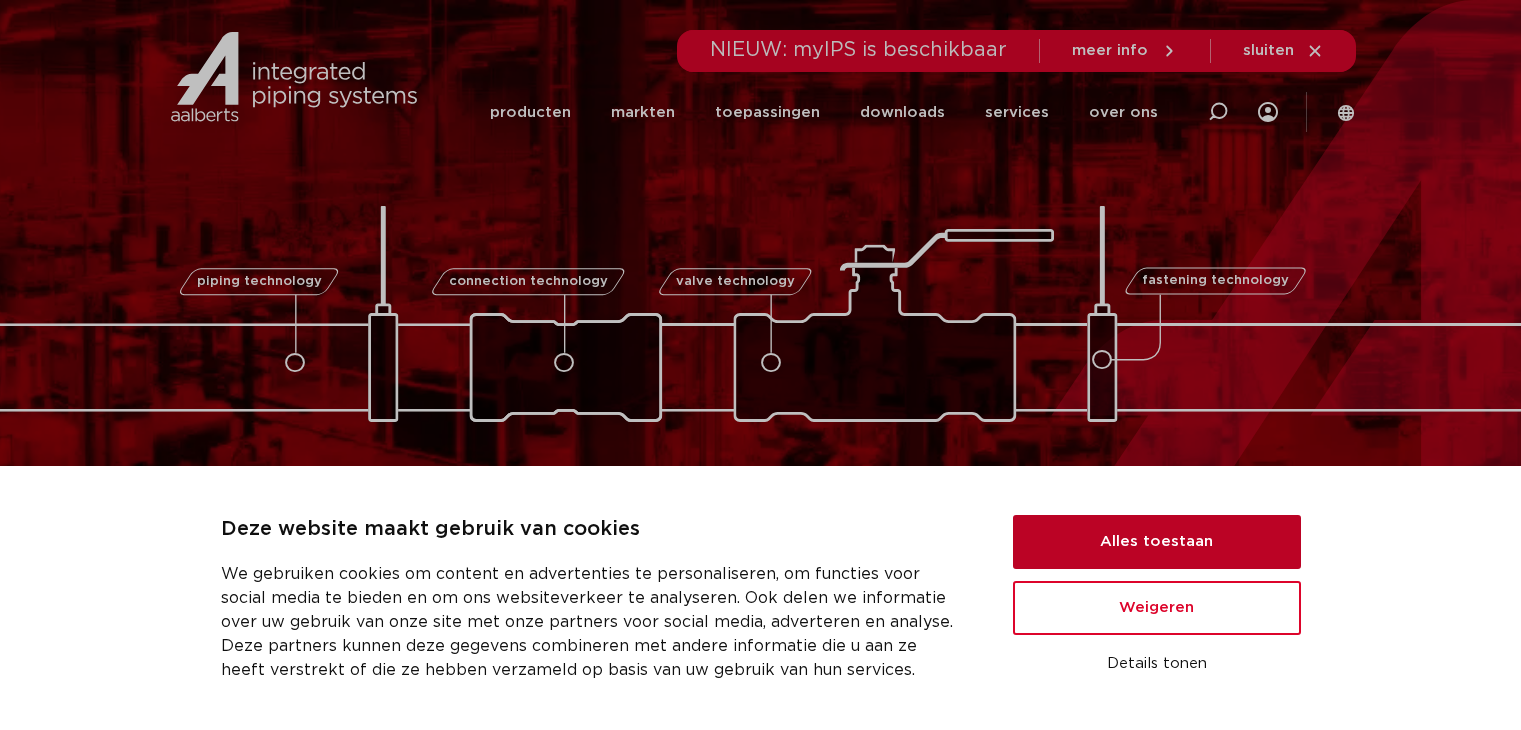 scroll, scrollTop: 0, scrollLeft: 0, axis: both 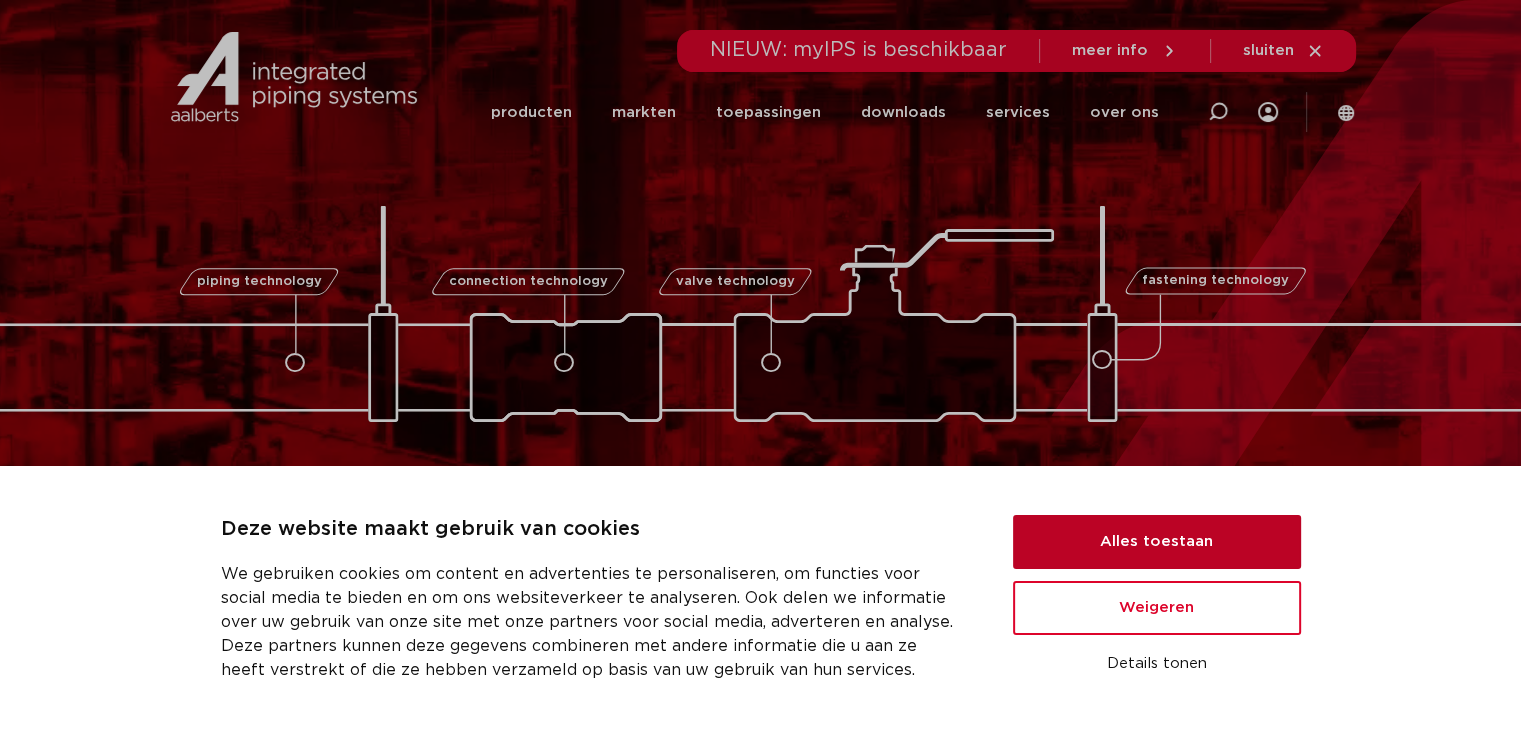 click on "Alles toestaan" at bounding box center [1157, 542] 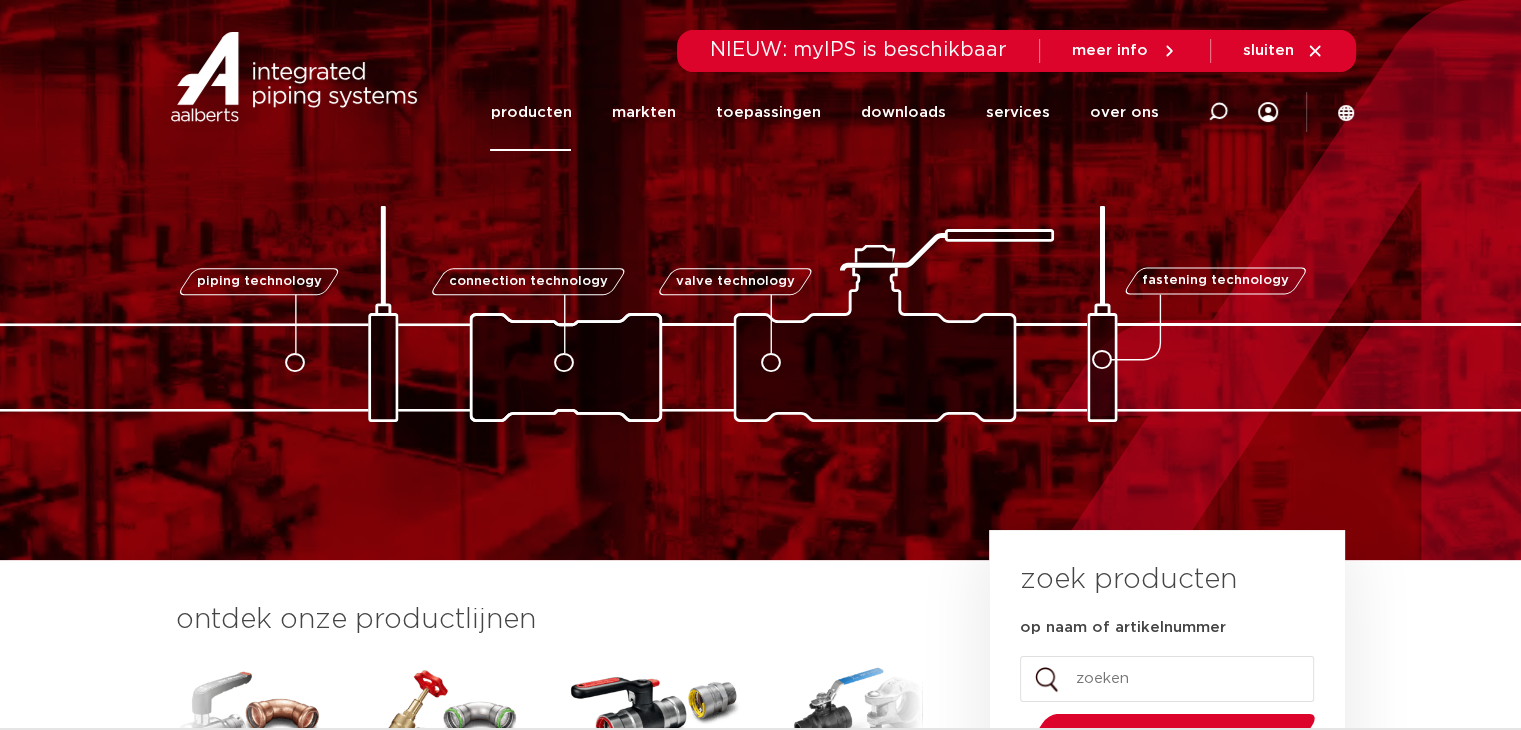 click on "producten" 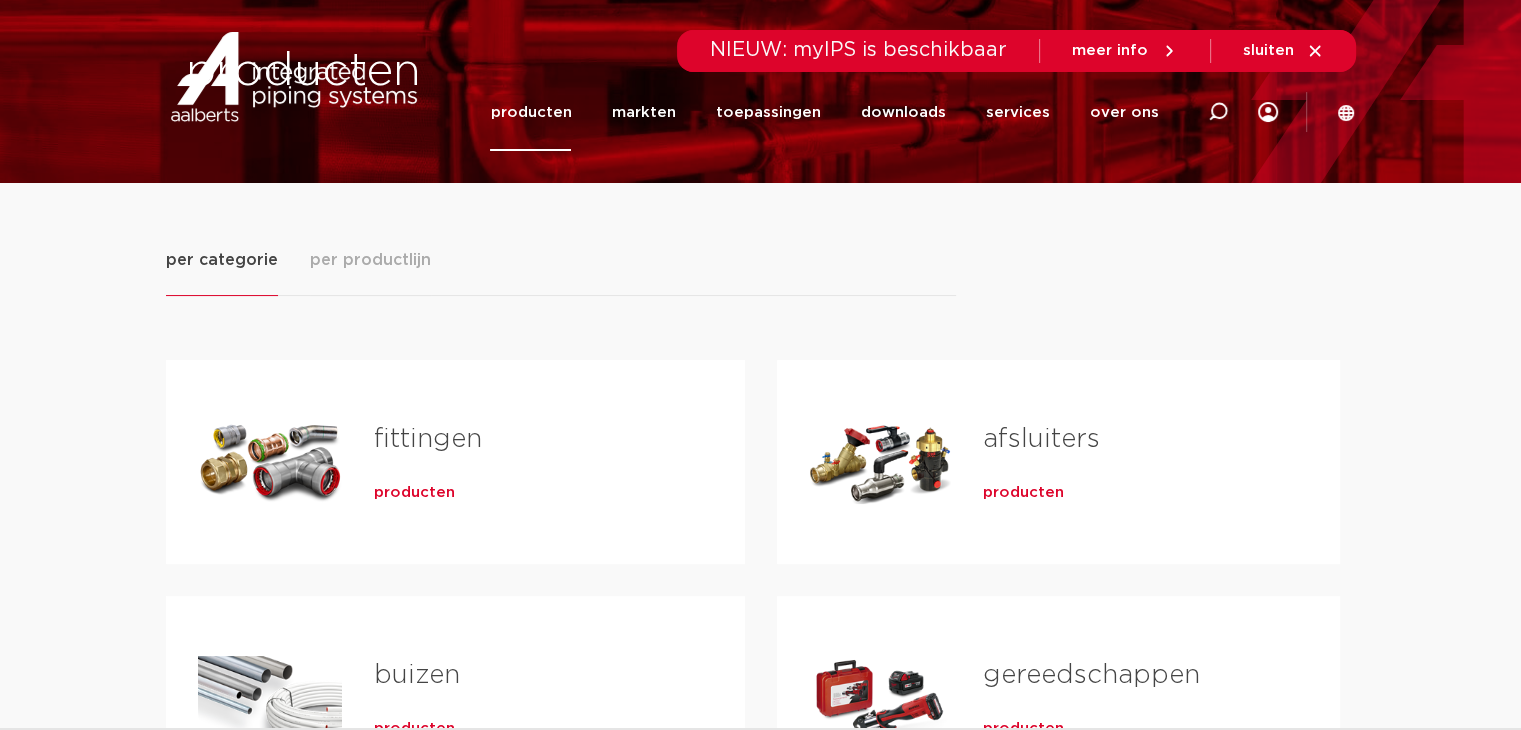 scroll, scrollTop: 219, scrollLeft: 0, axis: vertical 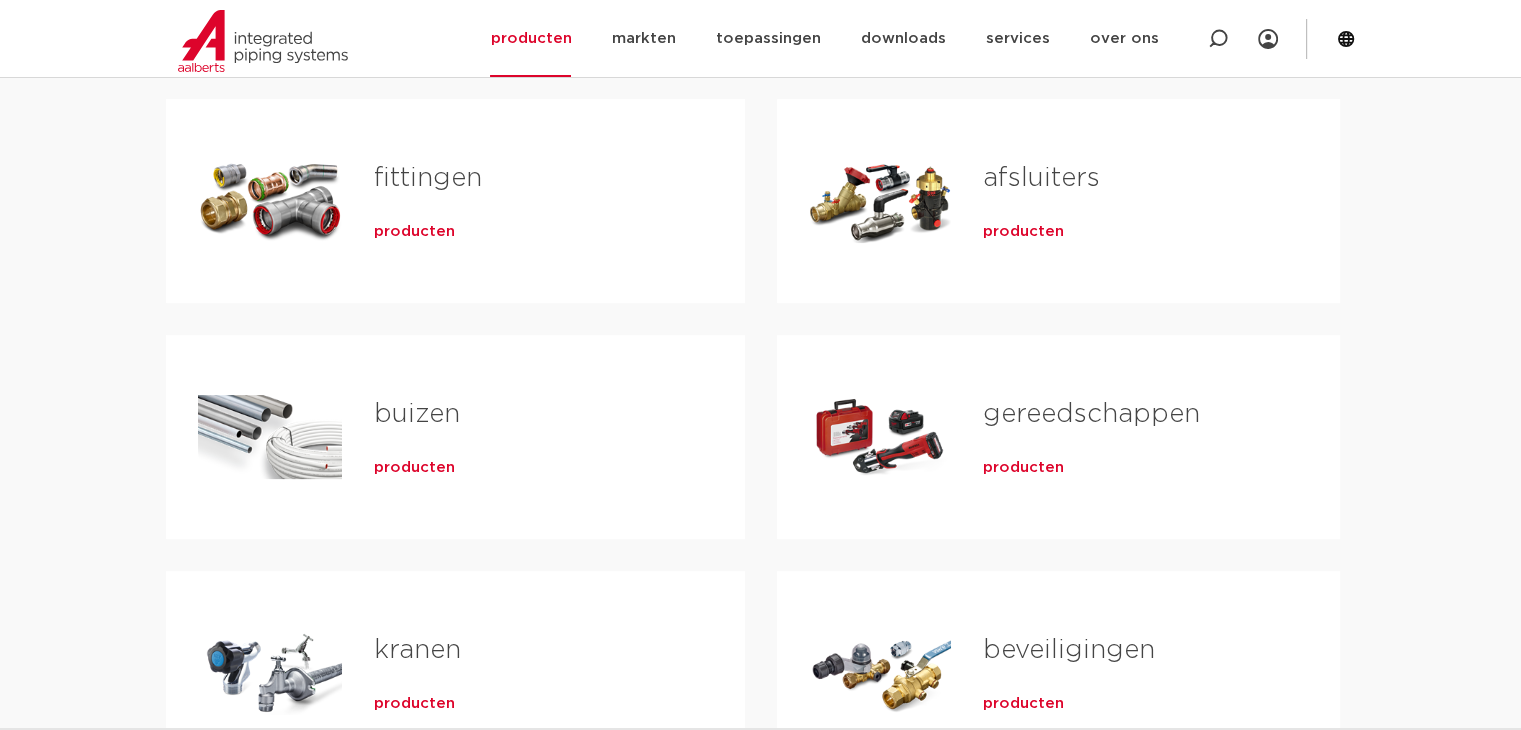 click on "producten" at bounding box center [414, 232] 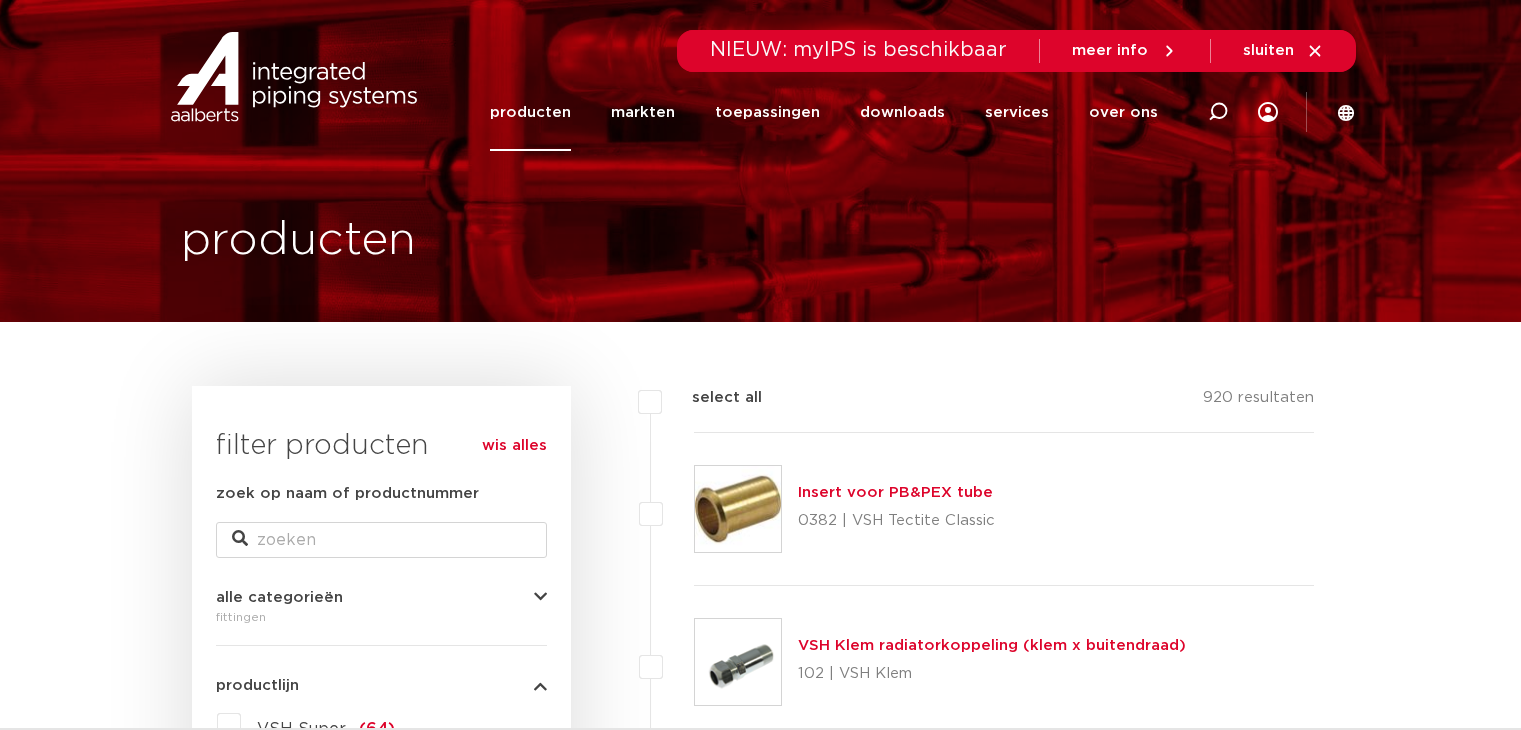 scroll, scrollTop: 0, scrollLeft: 0, axis: both 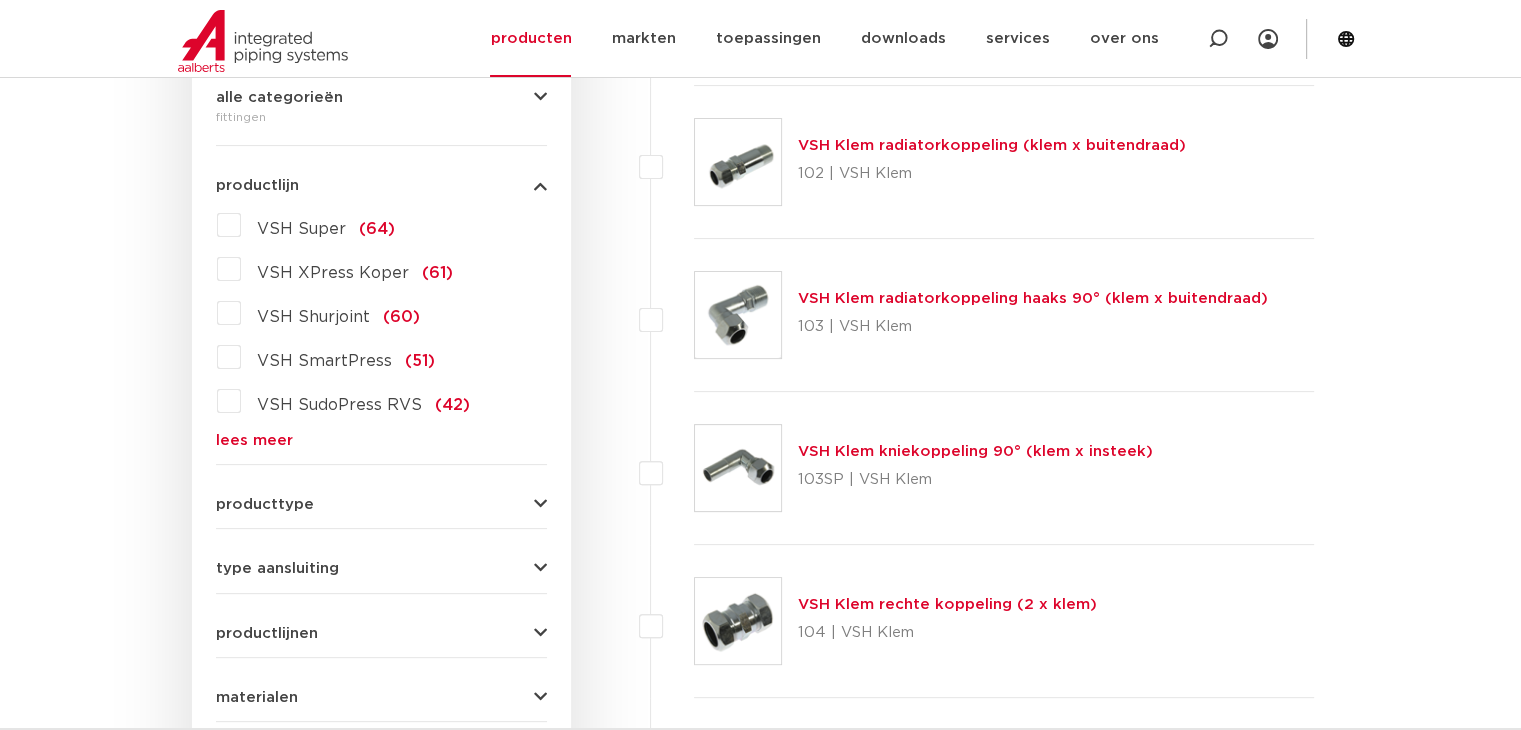 click on "VSH Super
(64)" at bounding box center (318, 225) 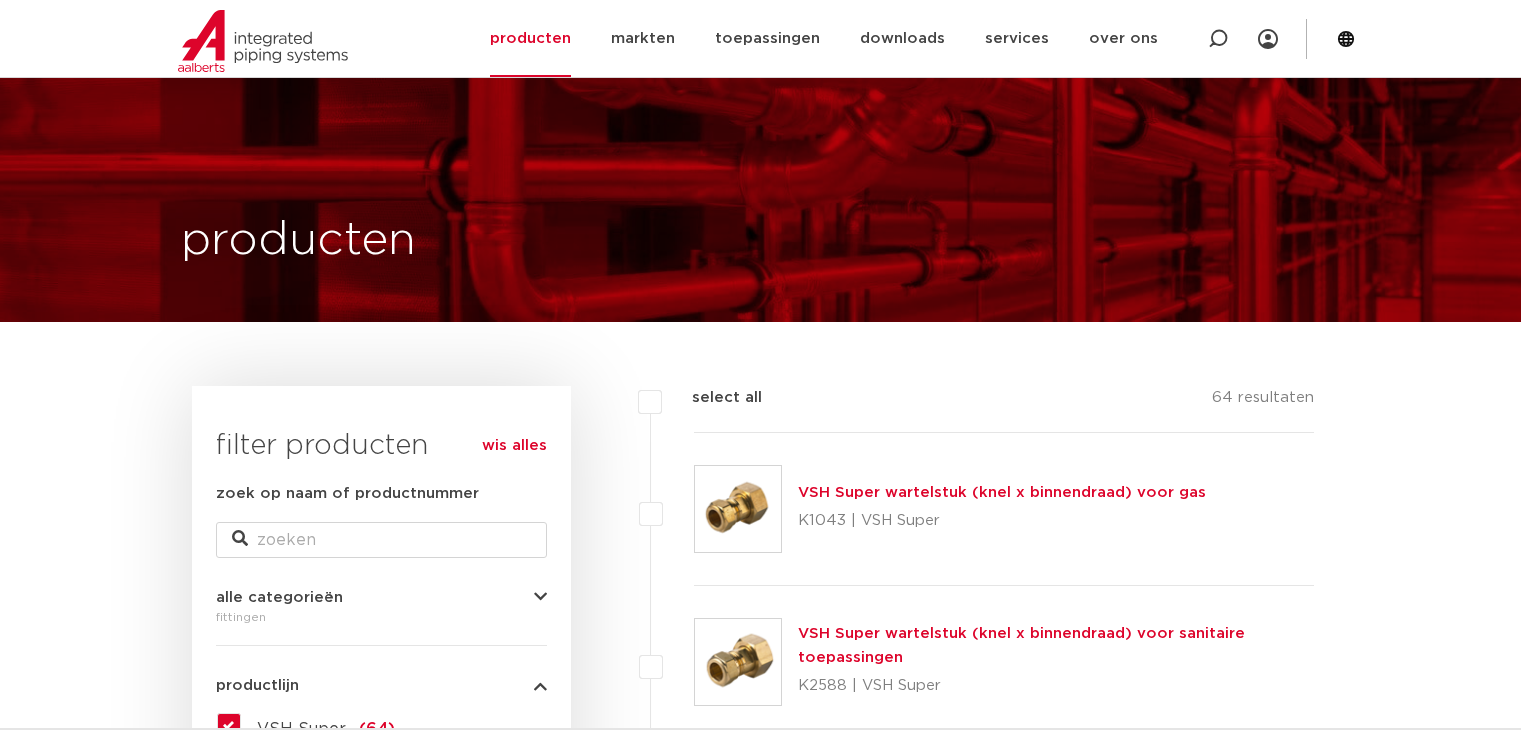 scroll, scrollTop: 500, scrollLeft: 0, axis: vertical 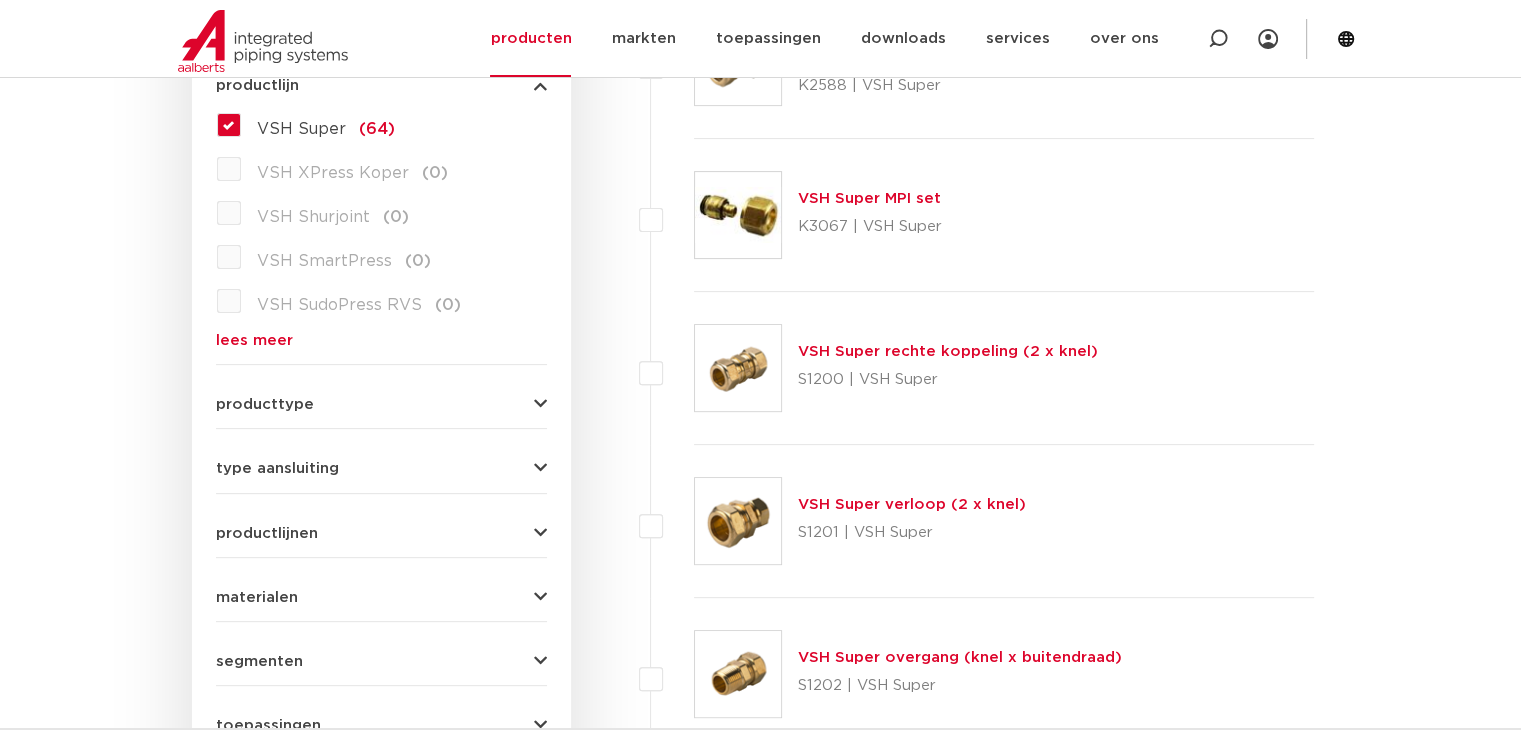 click on "VSH Super rechte koppeling (2 x knel)" at bounding box center [948, 351] 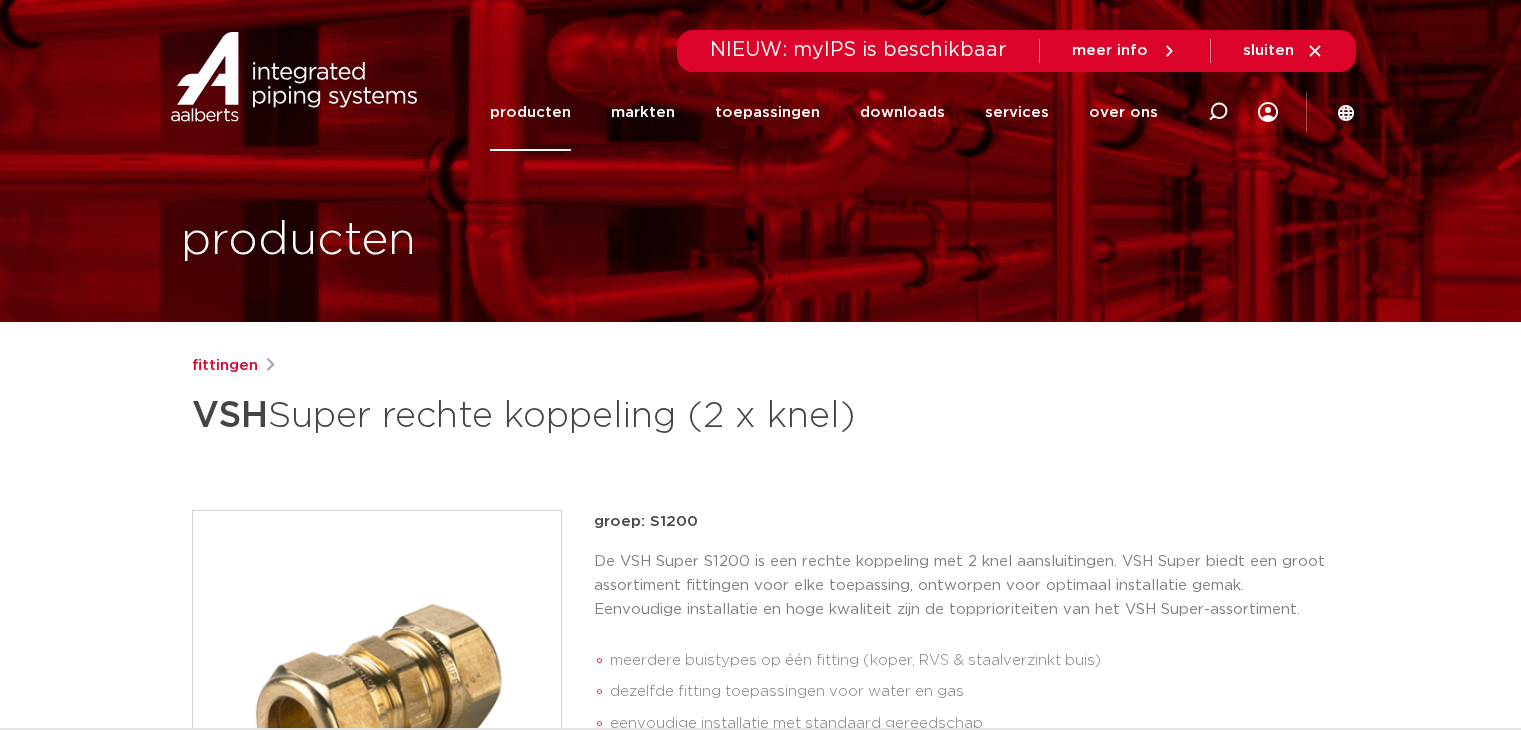 scroll, scrollTop: 0, scrollLeft: 0, axis: both 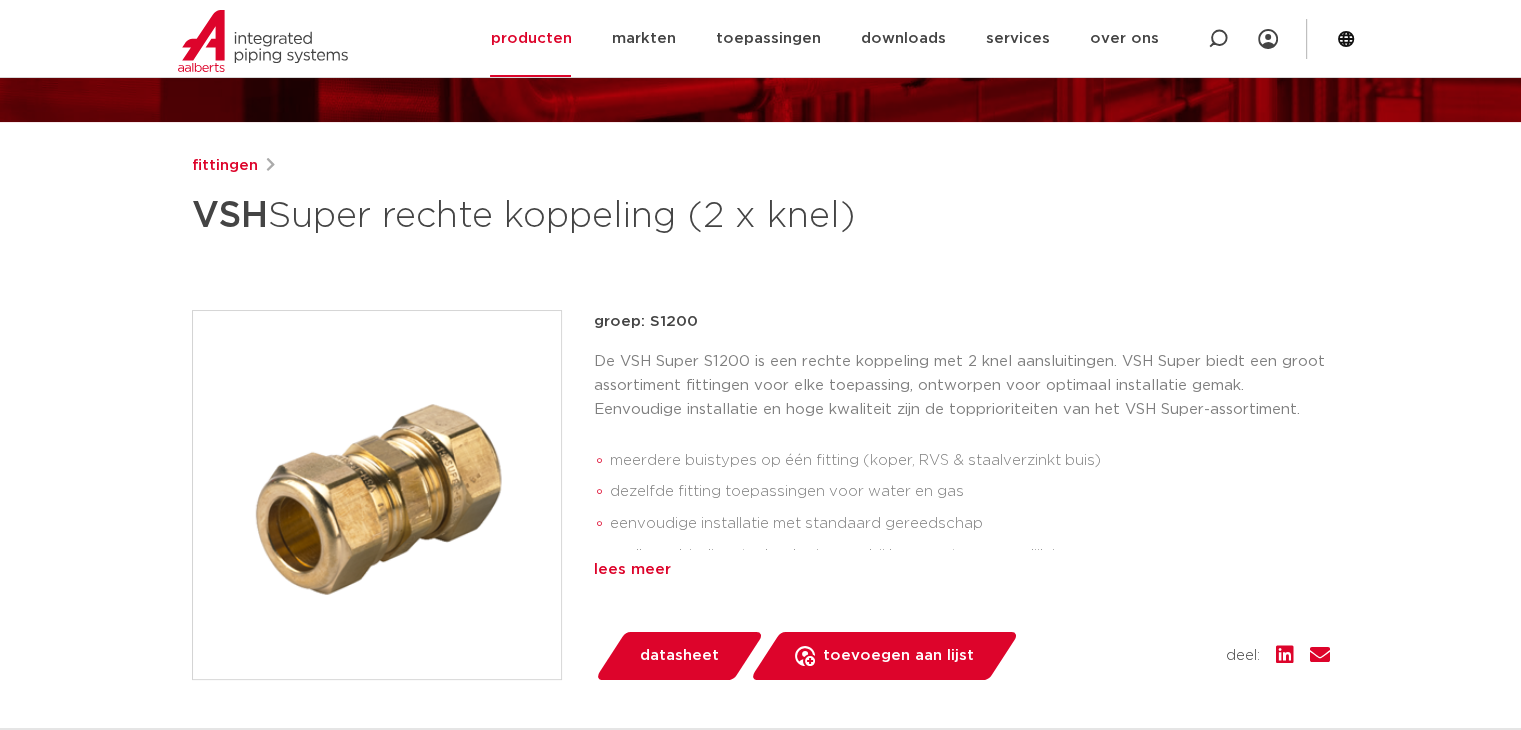 click on "lees meer" at bounding box center (962, 570) 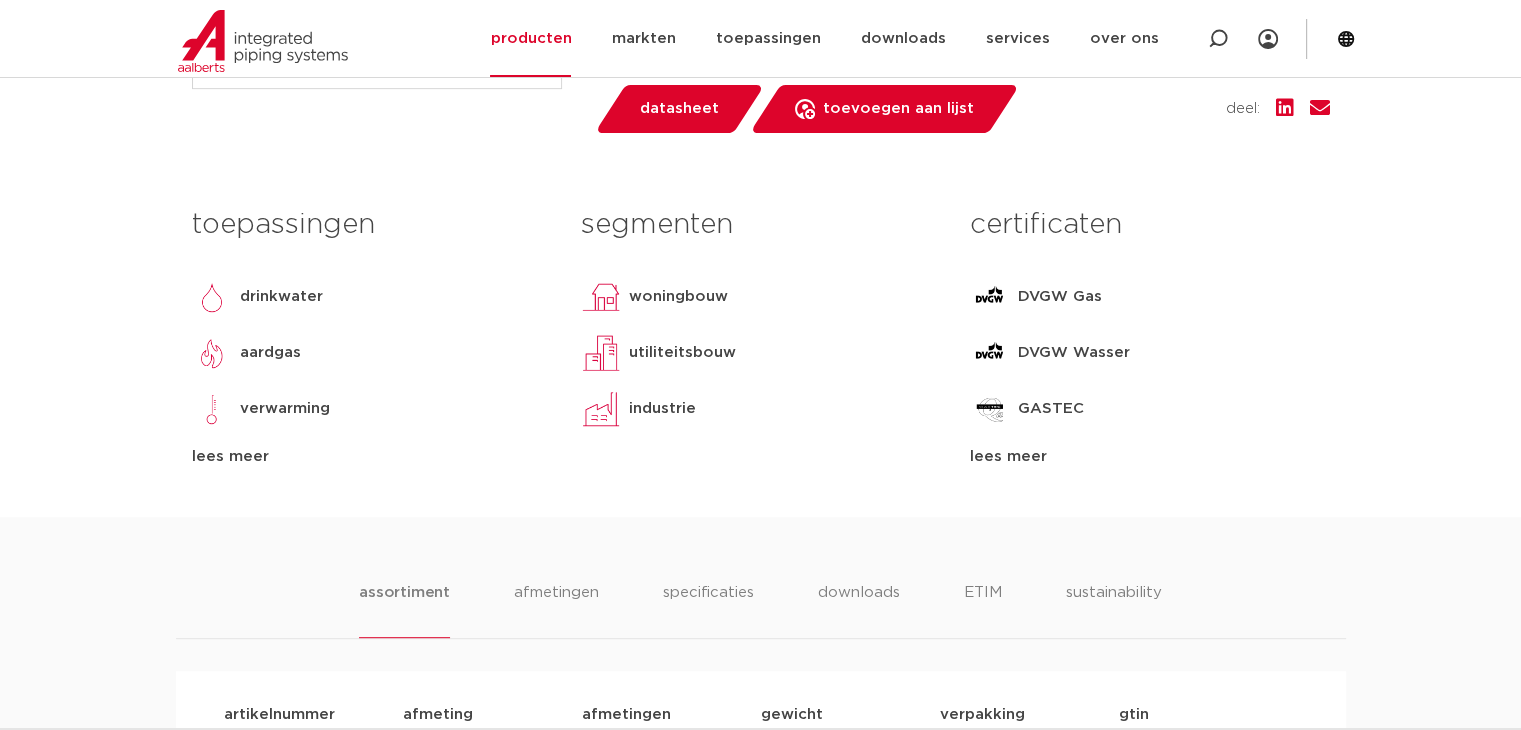 scroll, scrollTop: 800, scrollLeft: 0, axis: vertical 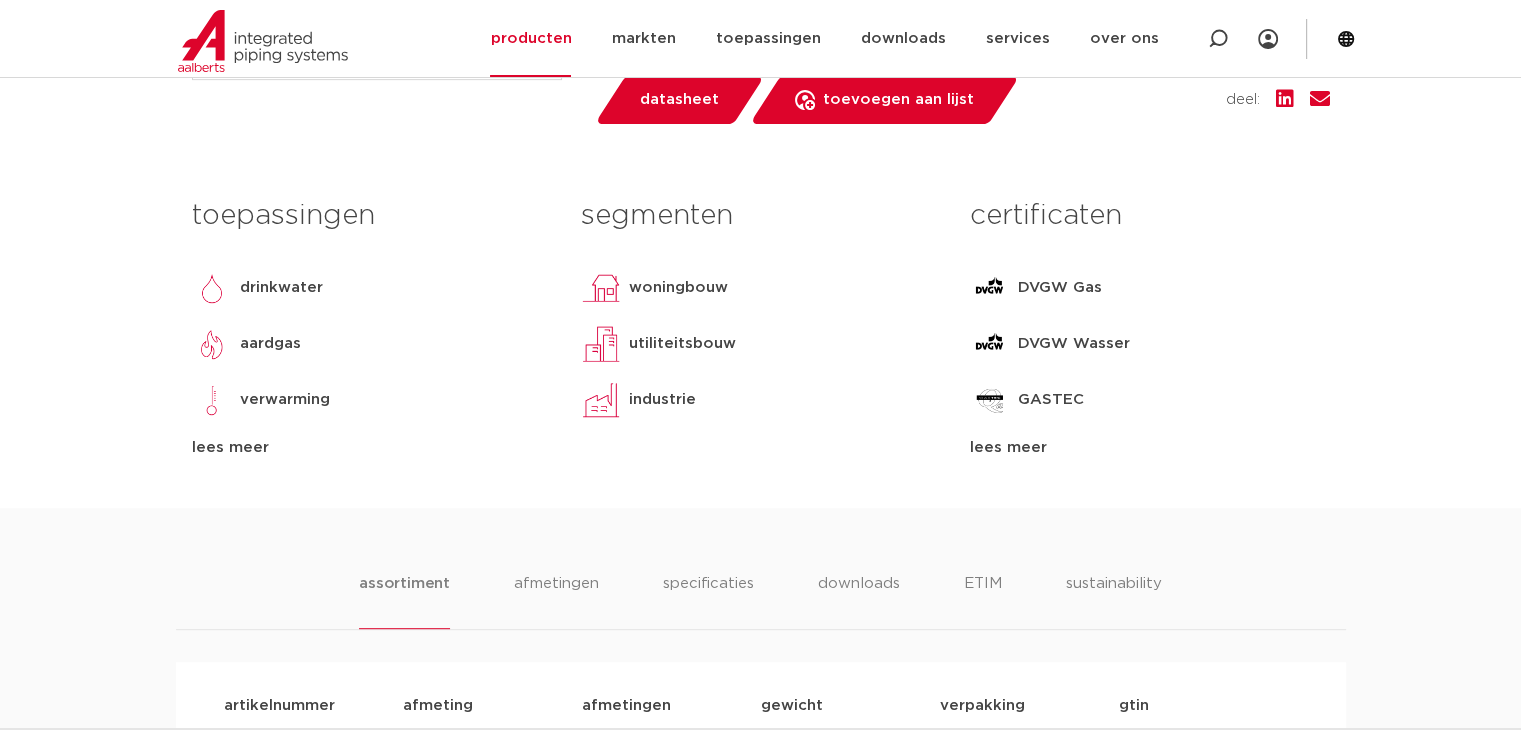 click on "lees meer" at bounding box center [1149, 448] 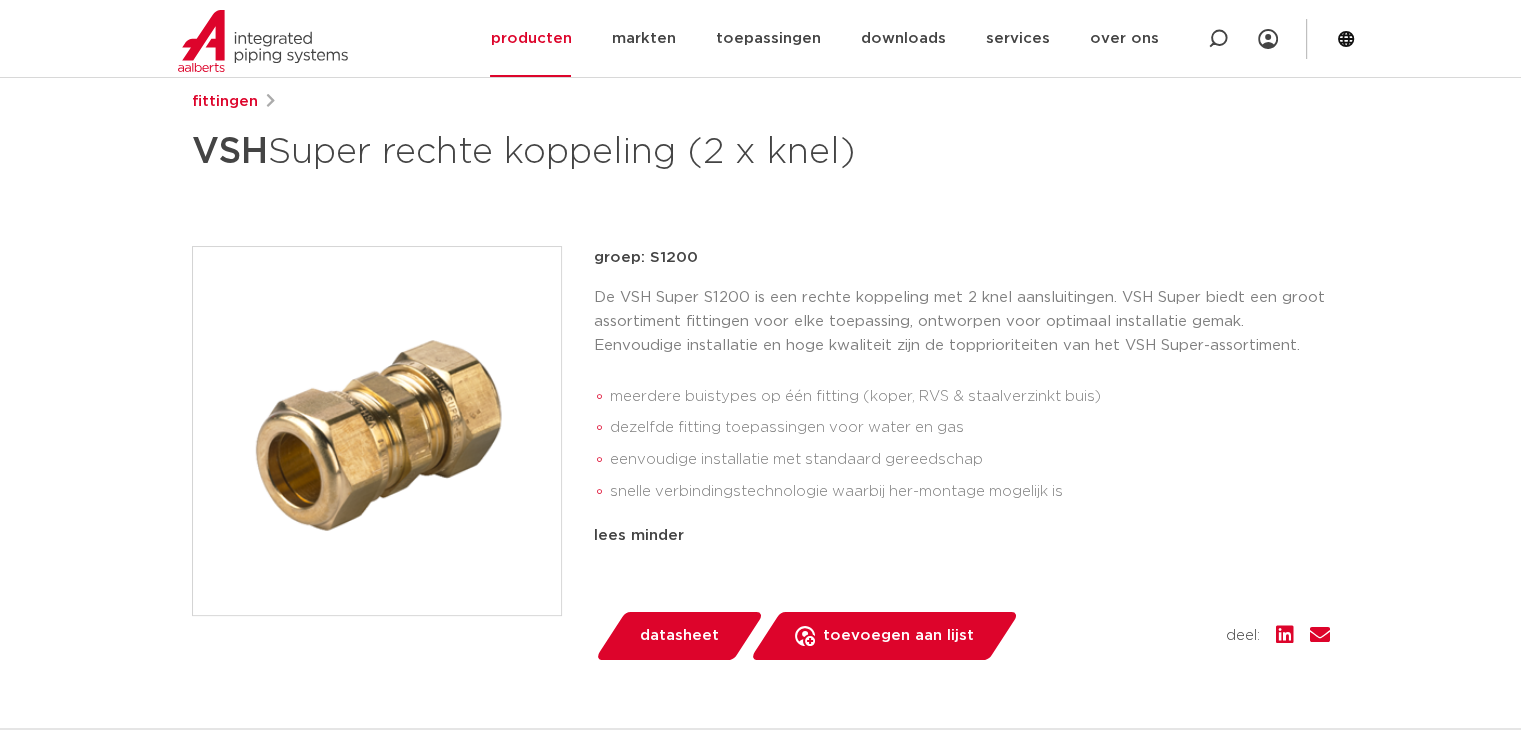 scroll, scrollTop: 300, scrollLeft: 0, axis: vertical 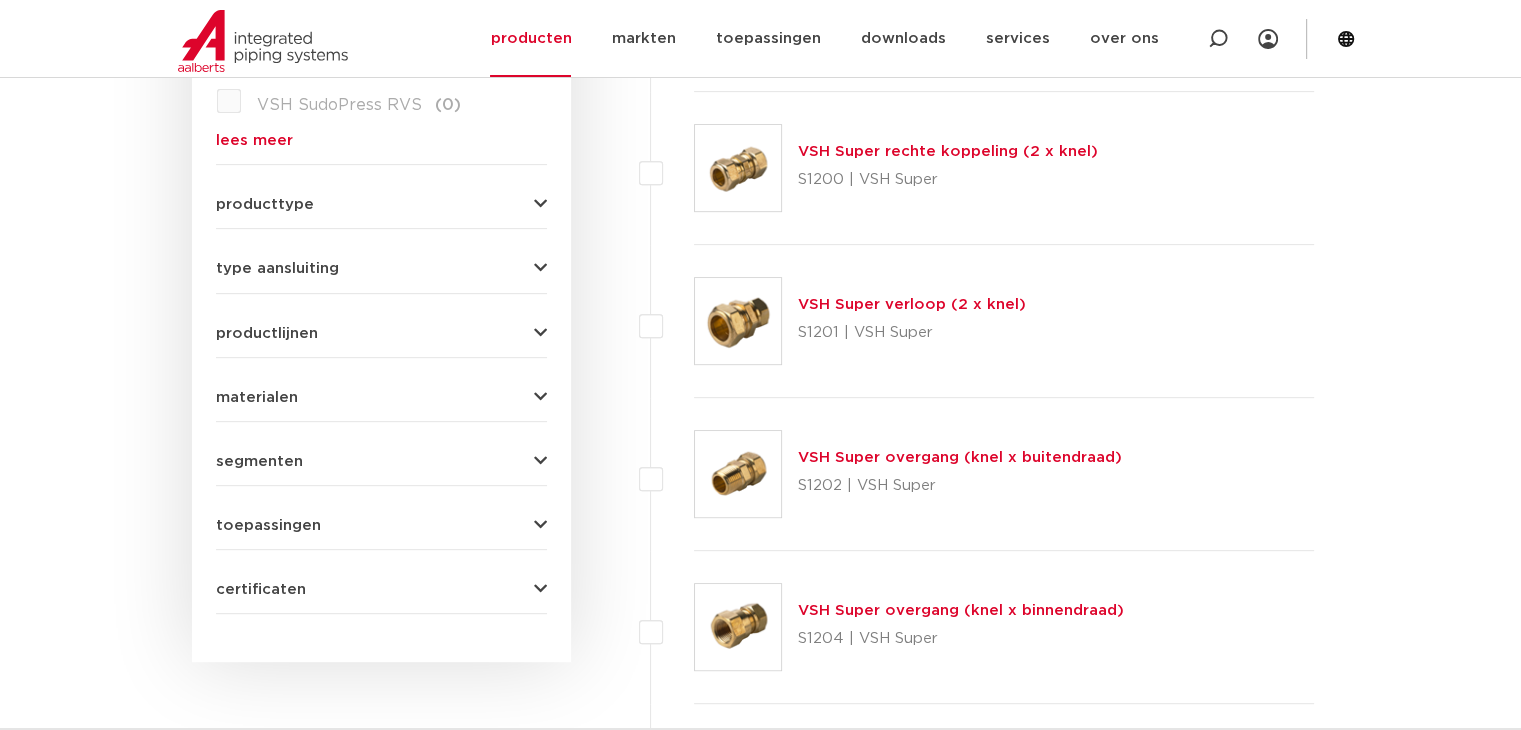 click on "VSH Super overgang (knel x buitendraad)" at bounding box center (960, 457) 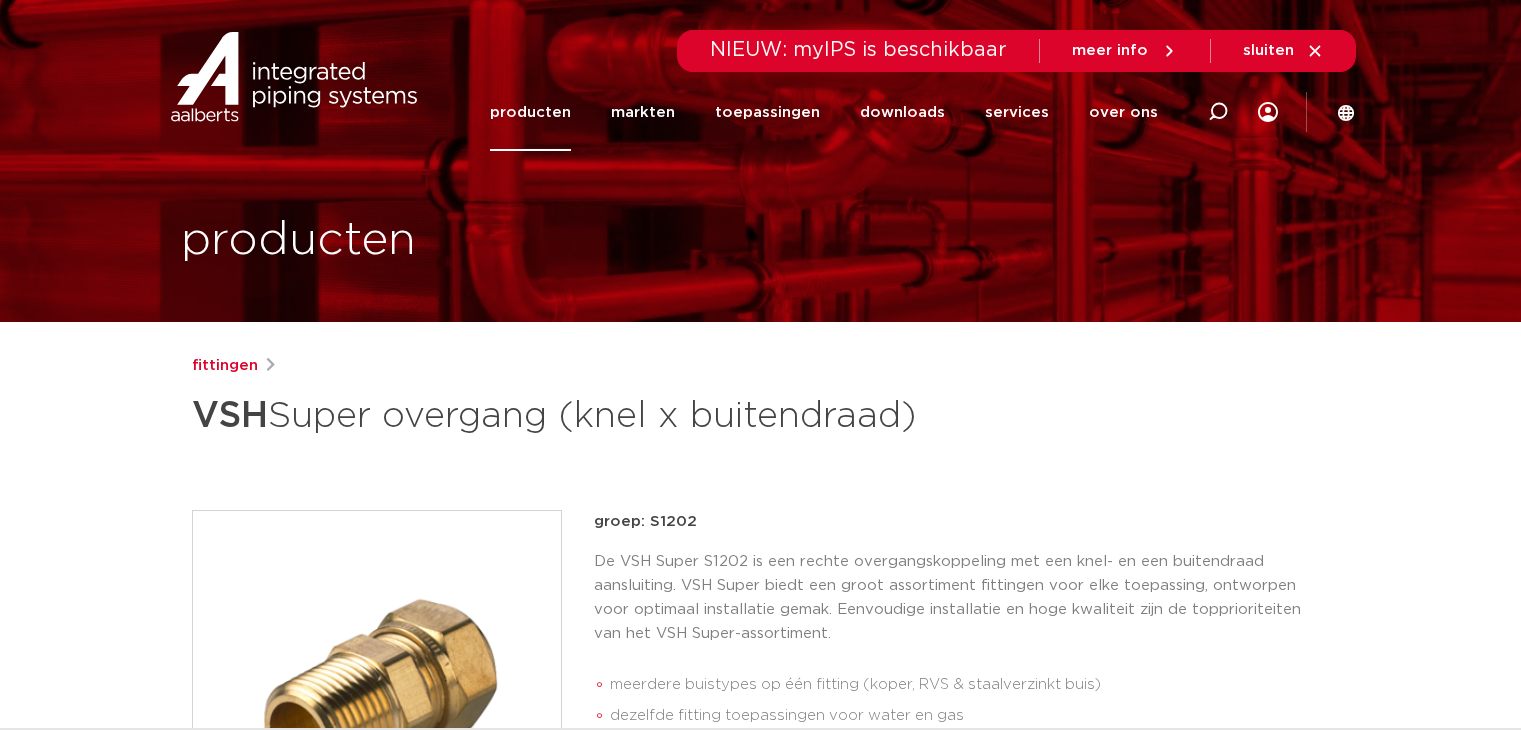scroll, scrollTop: 0, scrollLeft: 0, axis: both 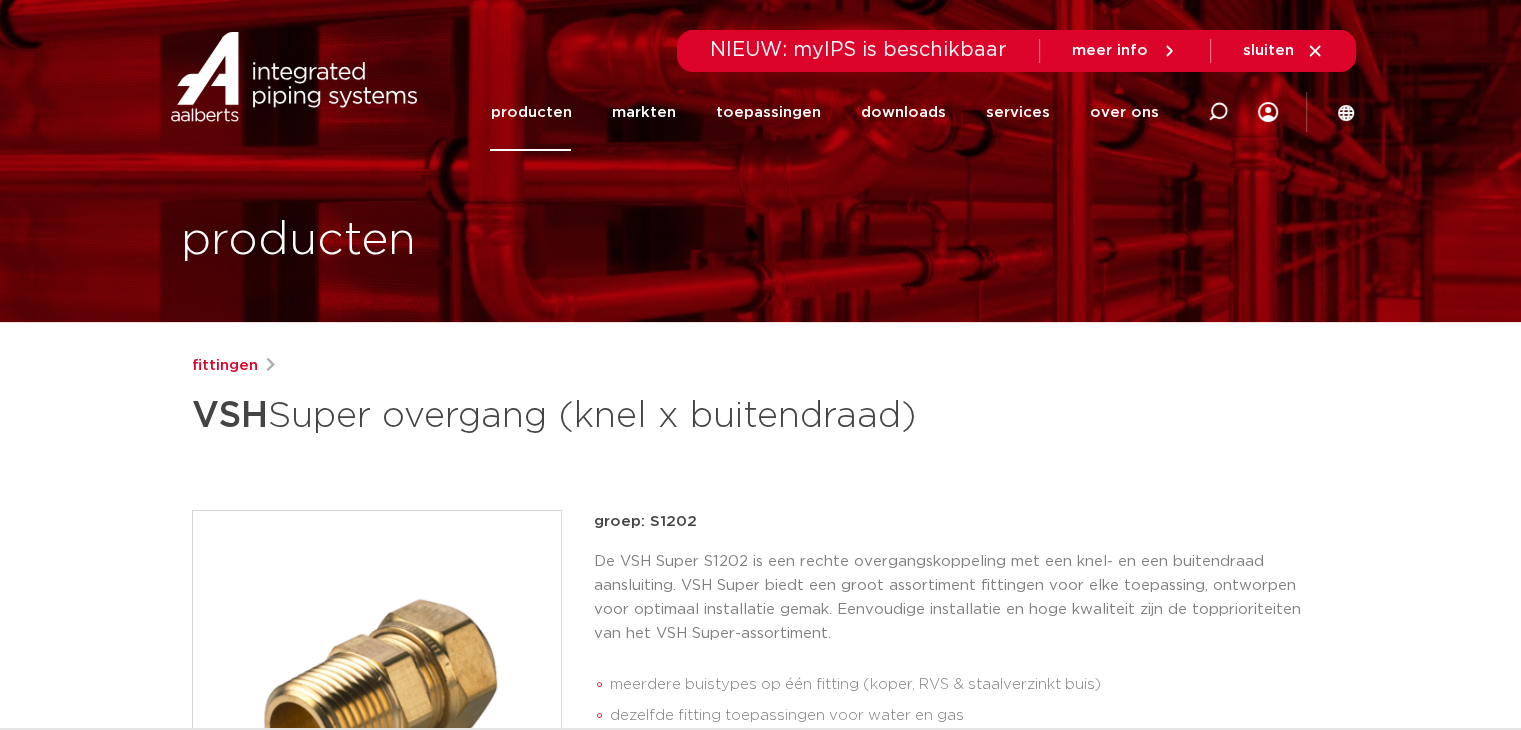drag, startPoint x: 829, startPoint y: 531, endPoint x: 824, endPoint y: 520, distance: 12.083046 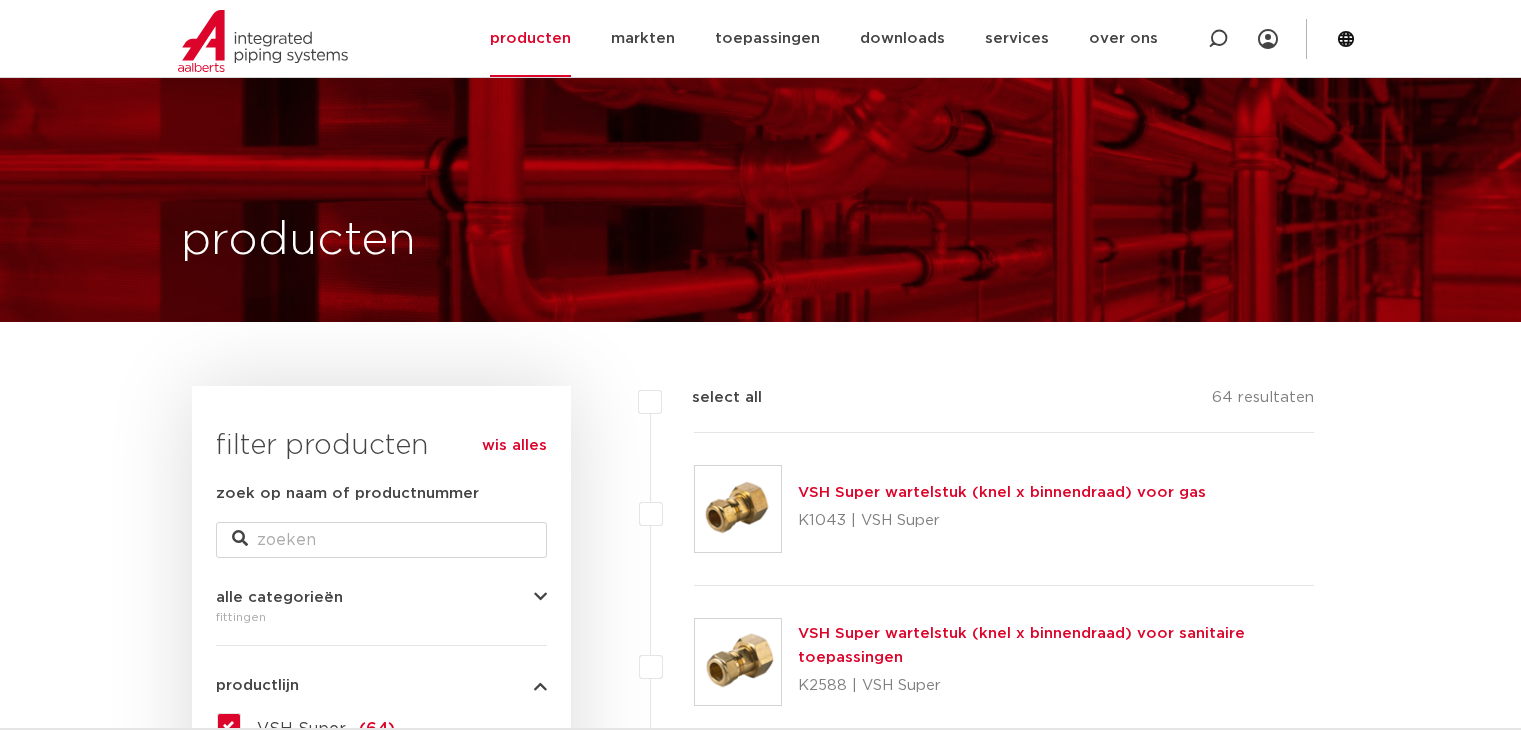scroll, scrollTop: 820, scrollLeft: 0, axis: vertical 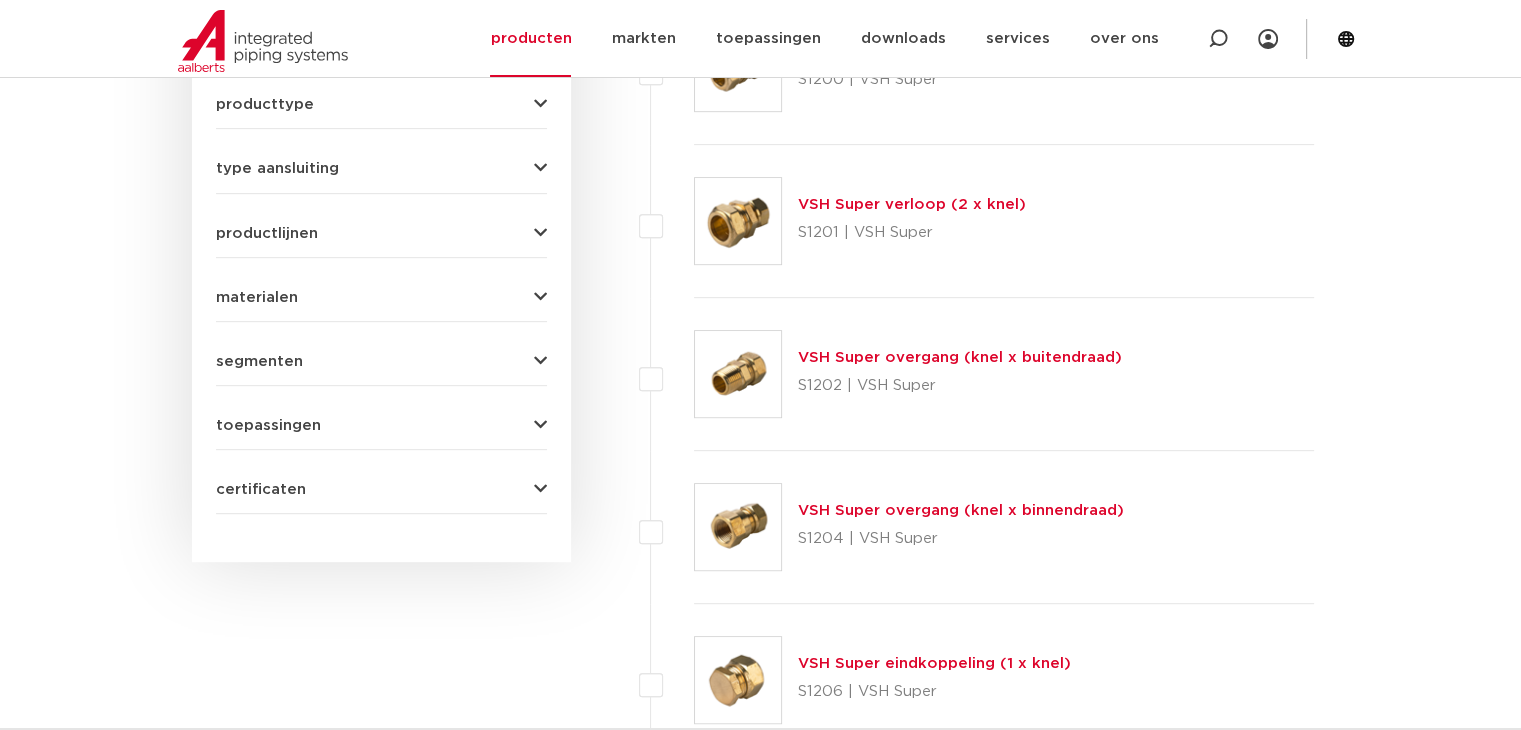 click on "VSH Super verloop (2 x knel)" at bounding box center [912, 204] 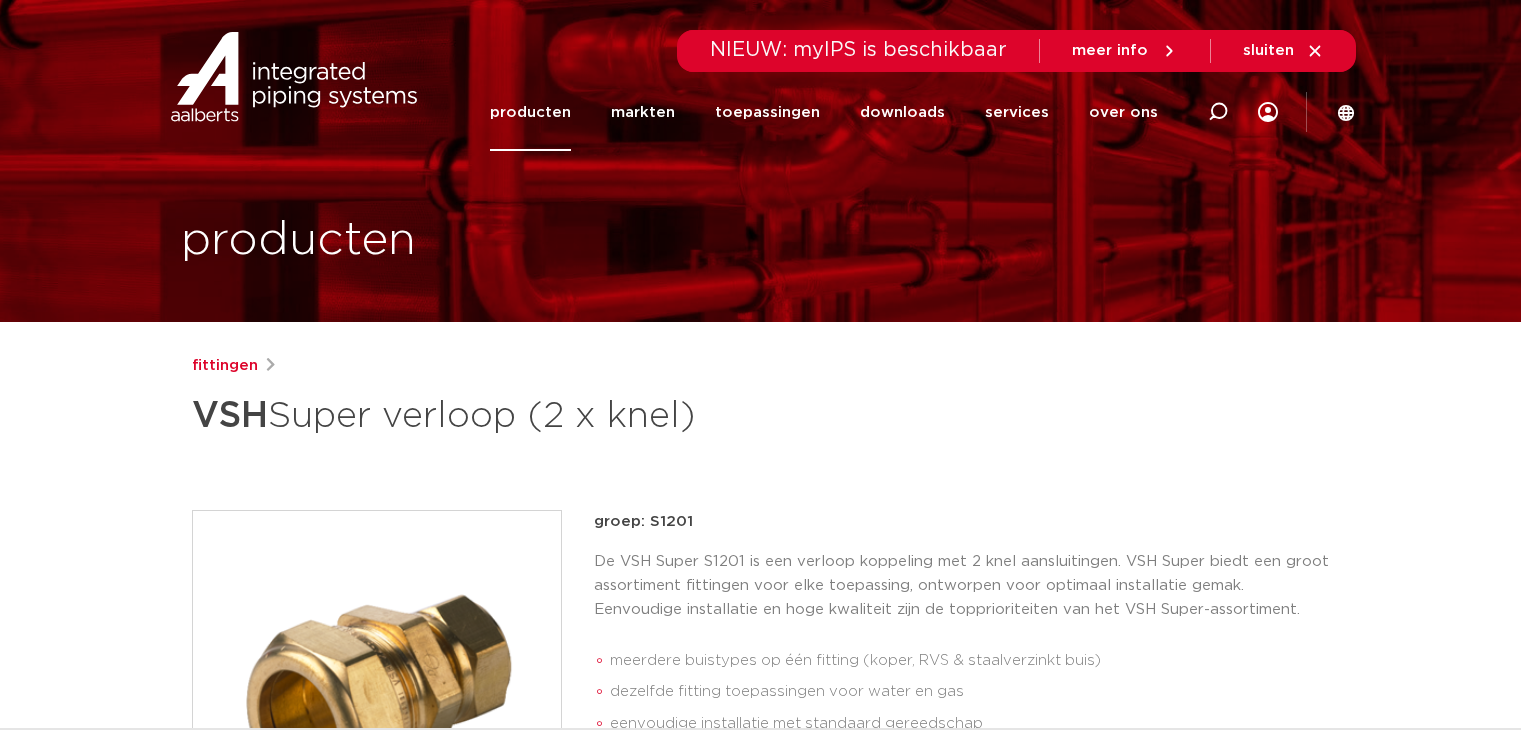 scroll, scrollTop: 0, scrollLeft: 0, axis: both 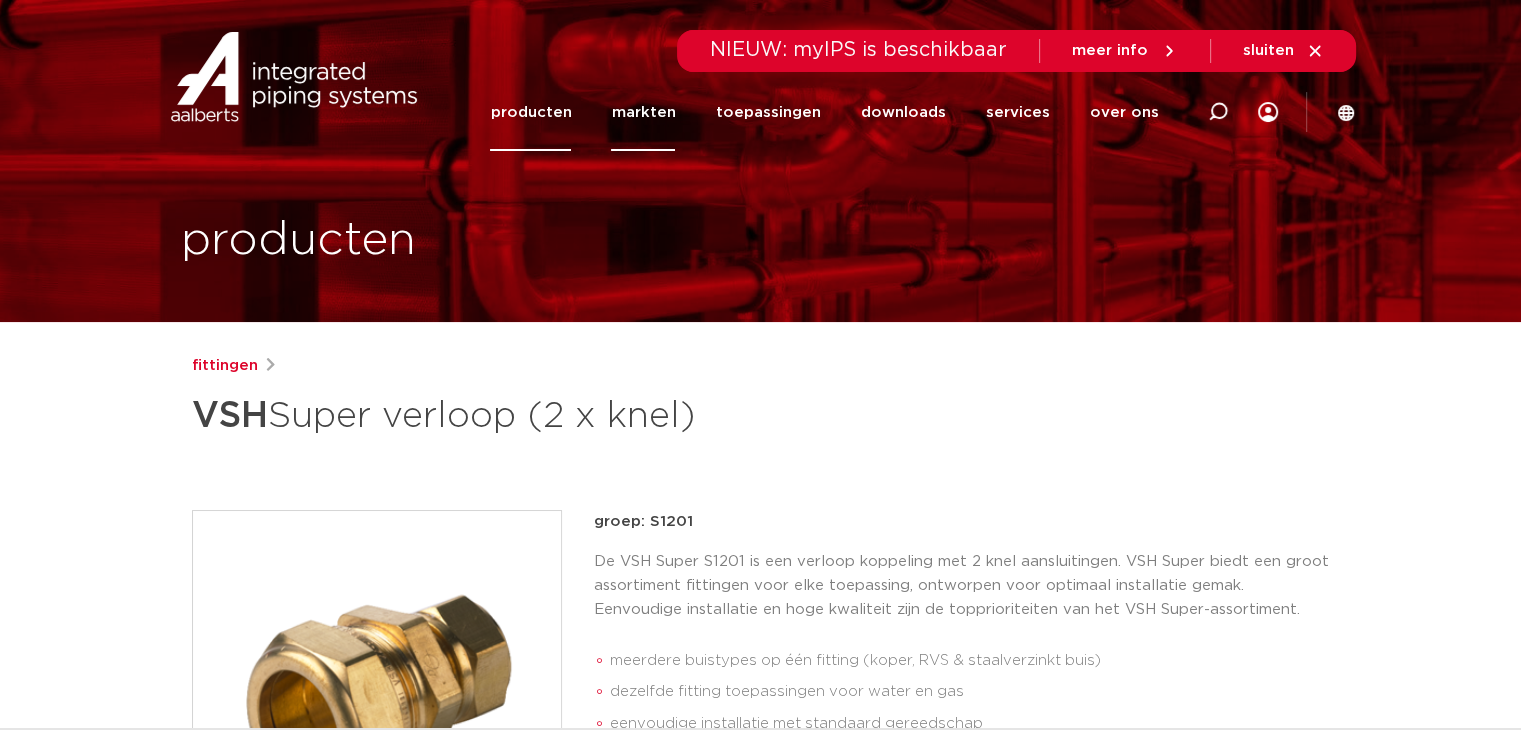 click on "markten" 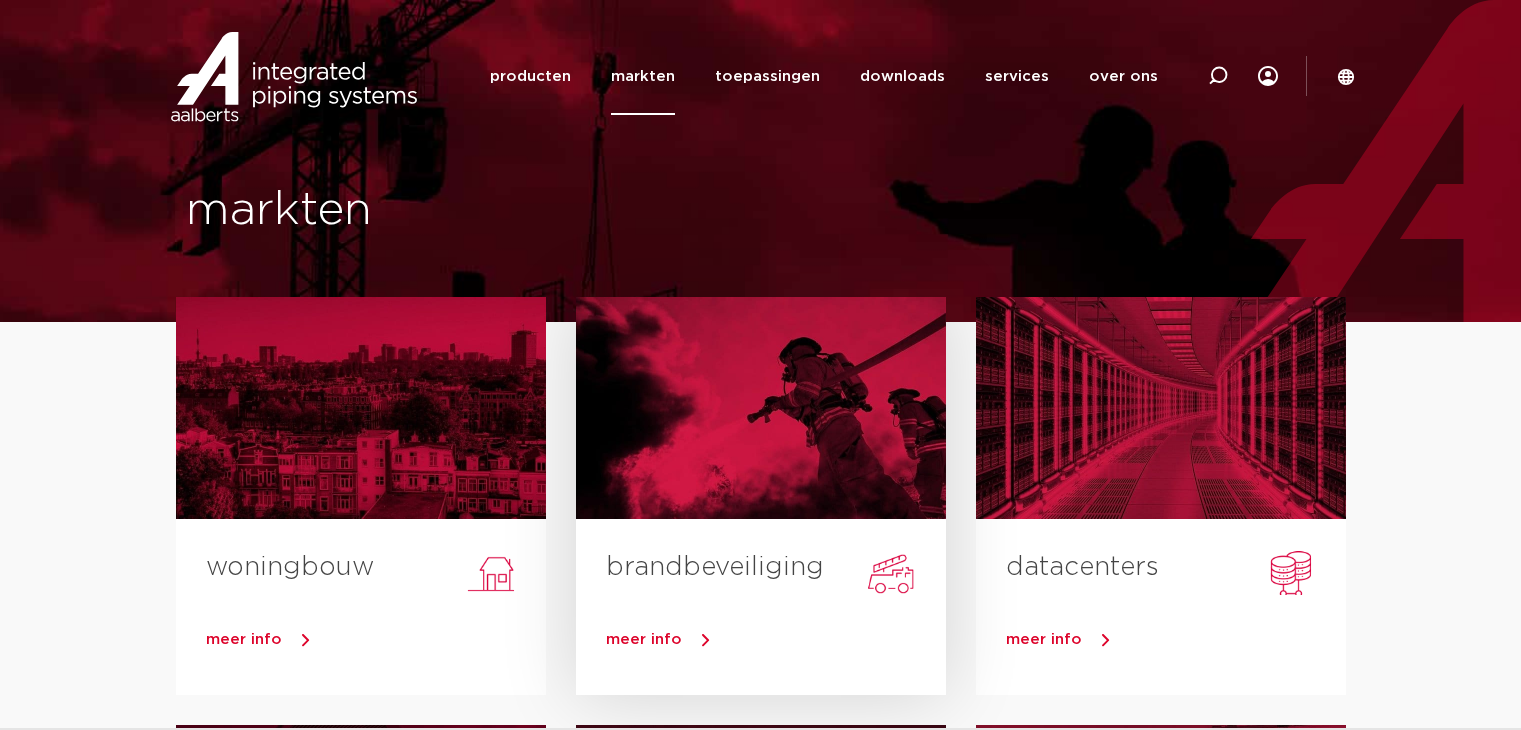 scroll, scrollTop: 0, scrollLeft: 0, axis: both 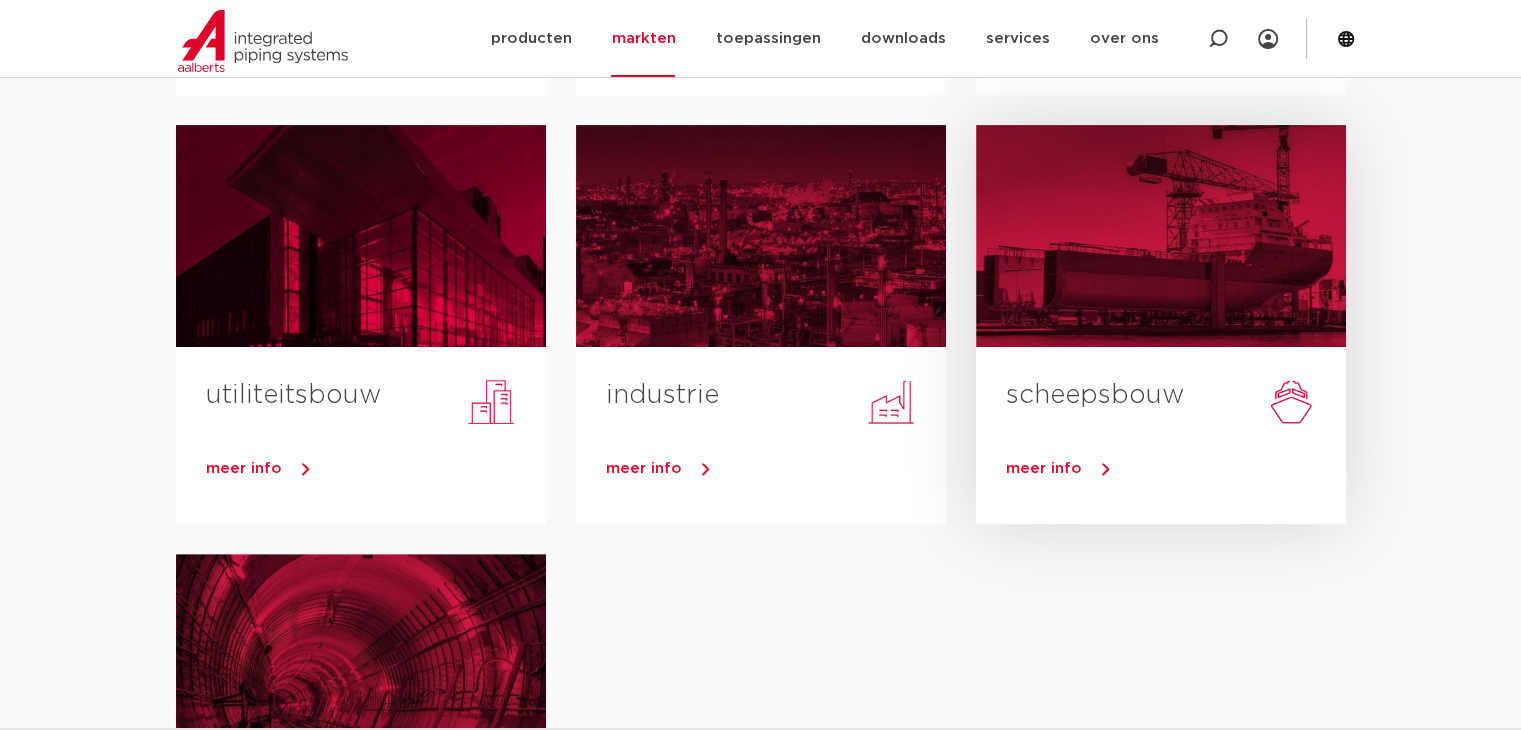click on "meer info" at bounding box center (1044, 468) 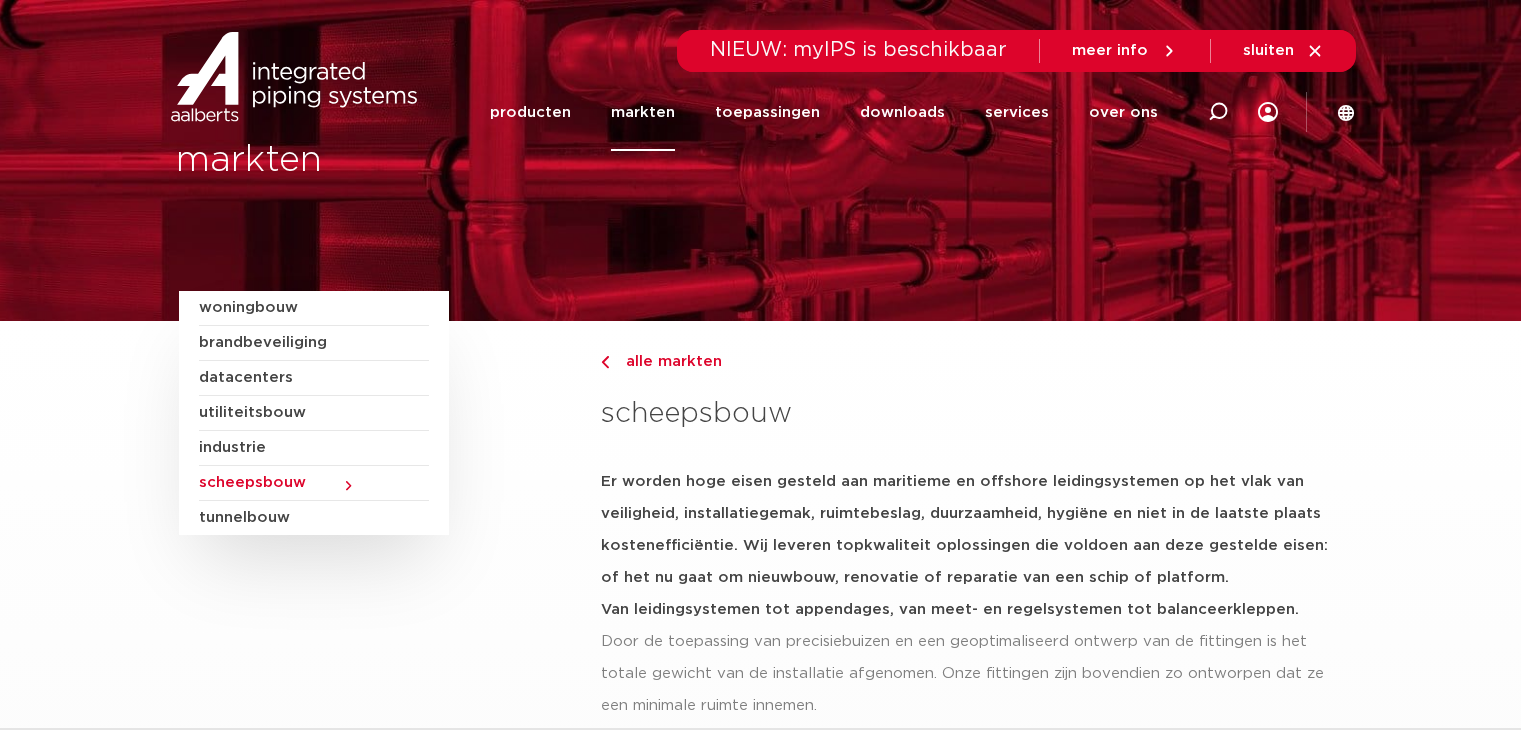 scroll, scrollTop: 0, scrollLeft: 0, axis: both 